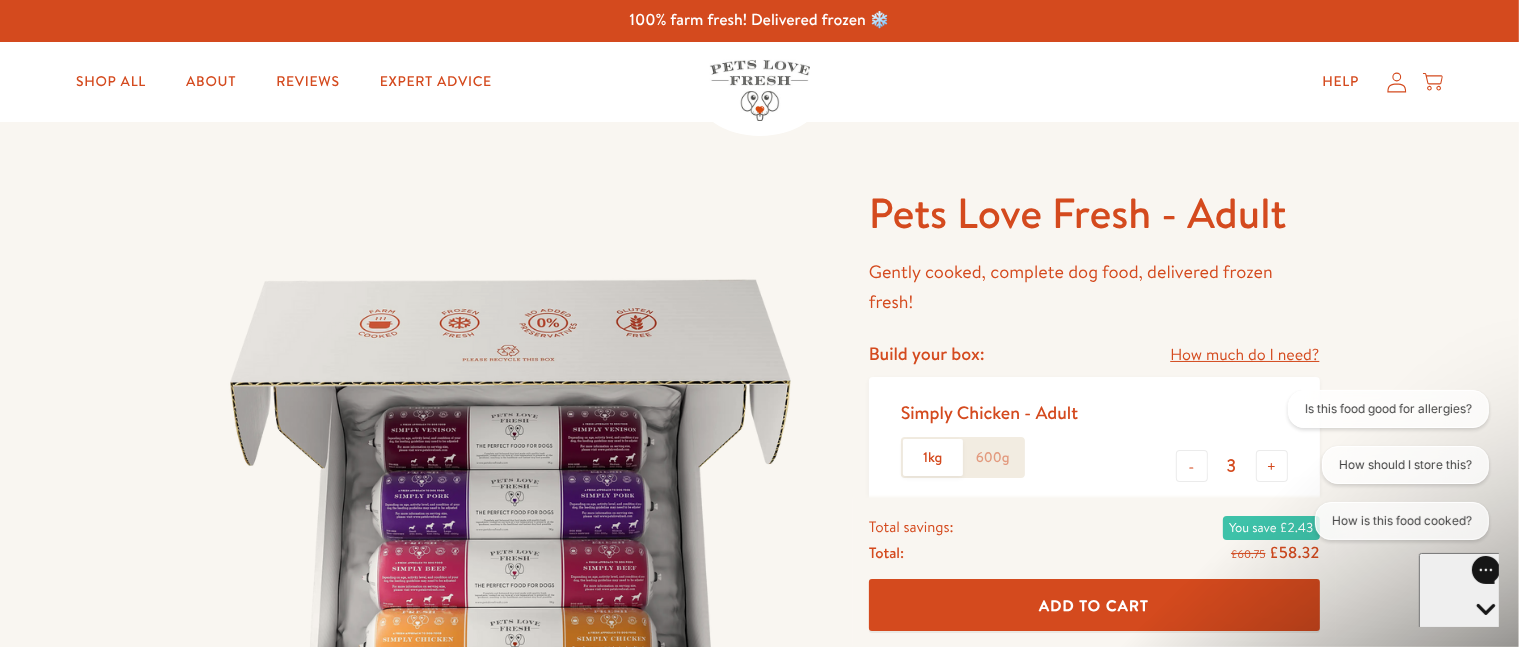 scroll, scrollTop: 0, scrollLeft: 0, axis: both 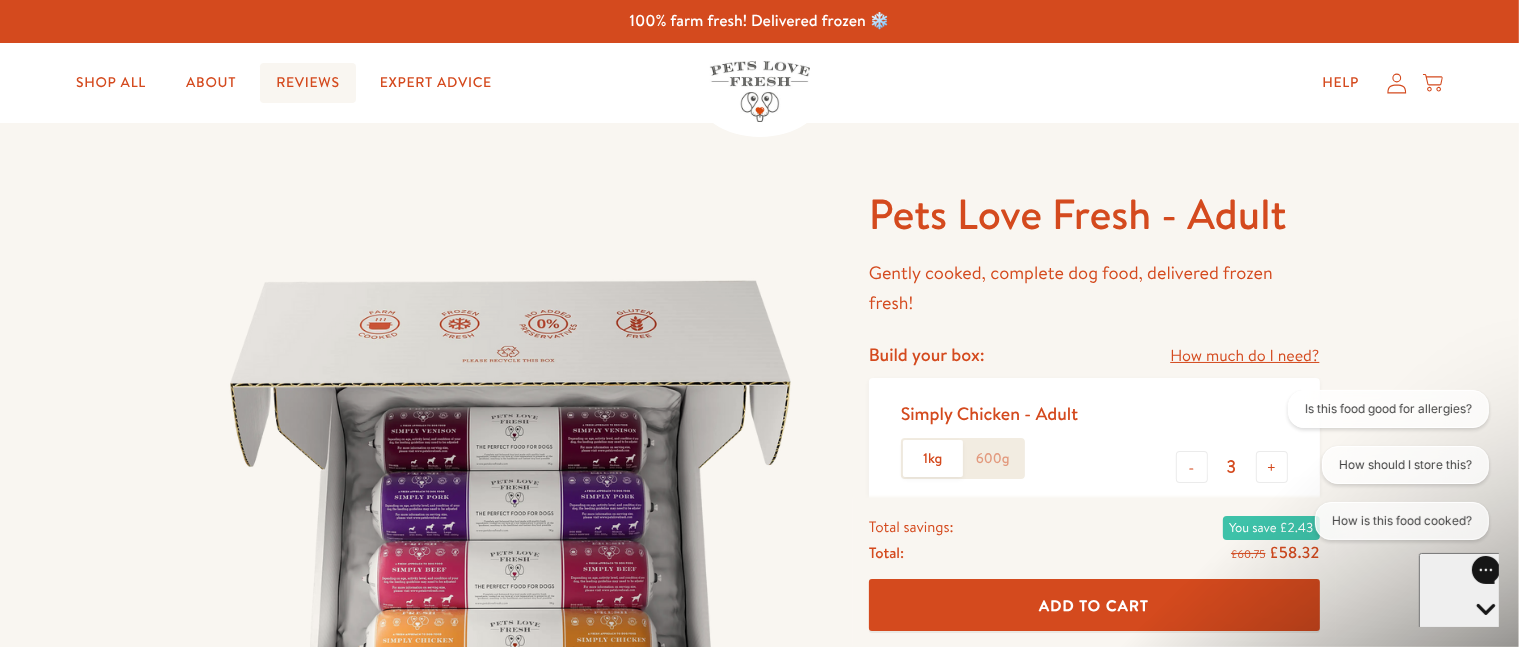 click on "Reviews" at bounding box center [307, 83] 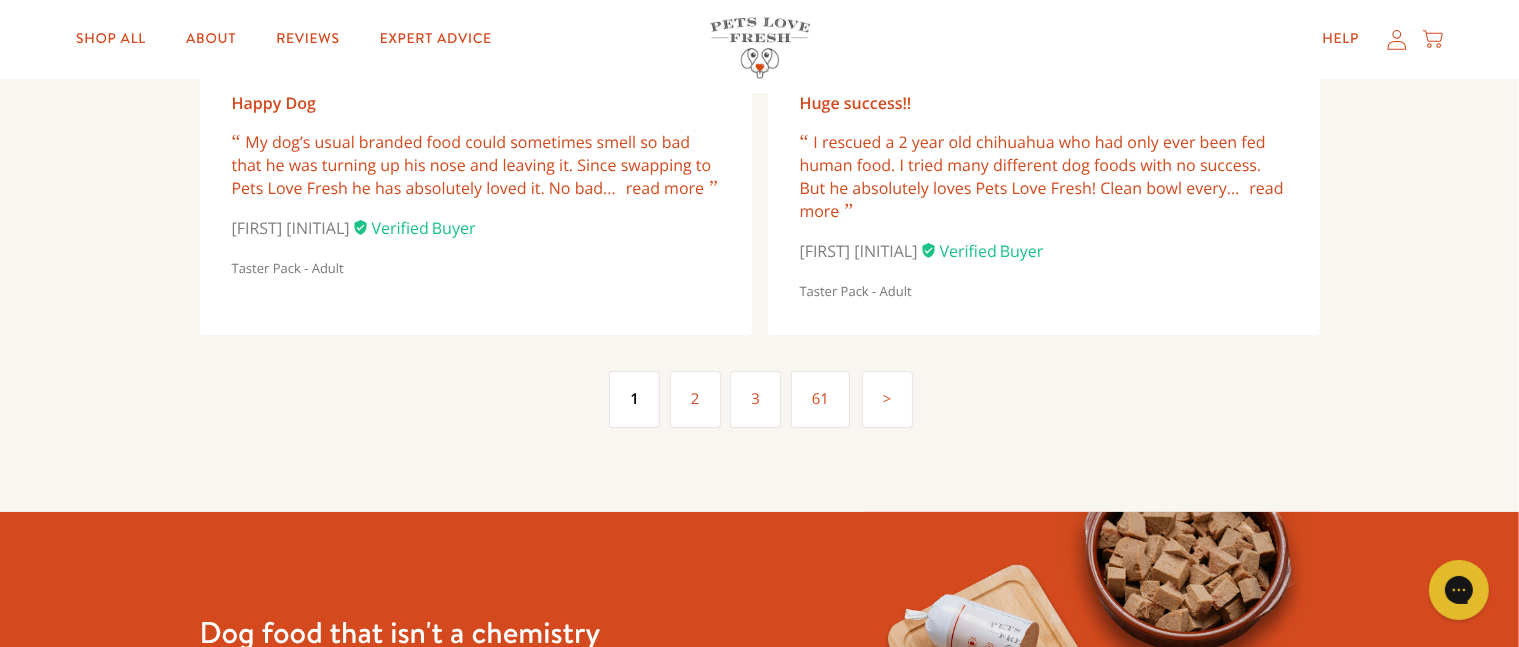 scroll, scrollTop: 4746, scrollLeft: 0, axis: vertical 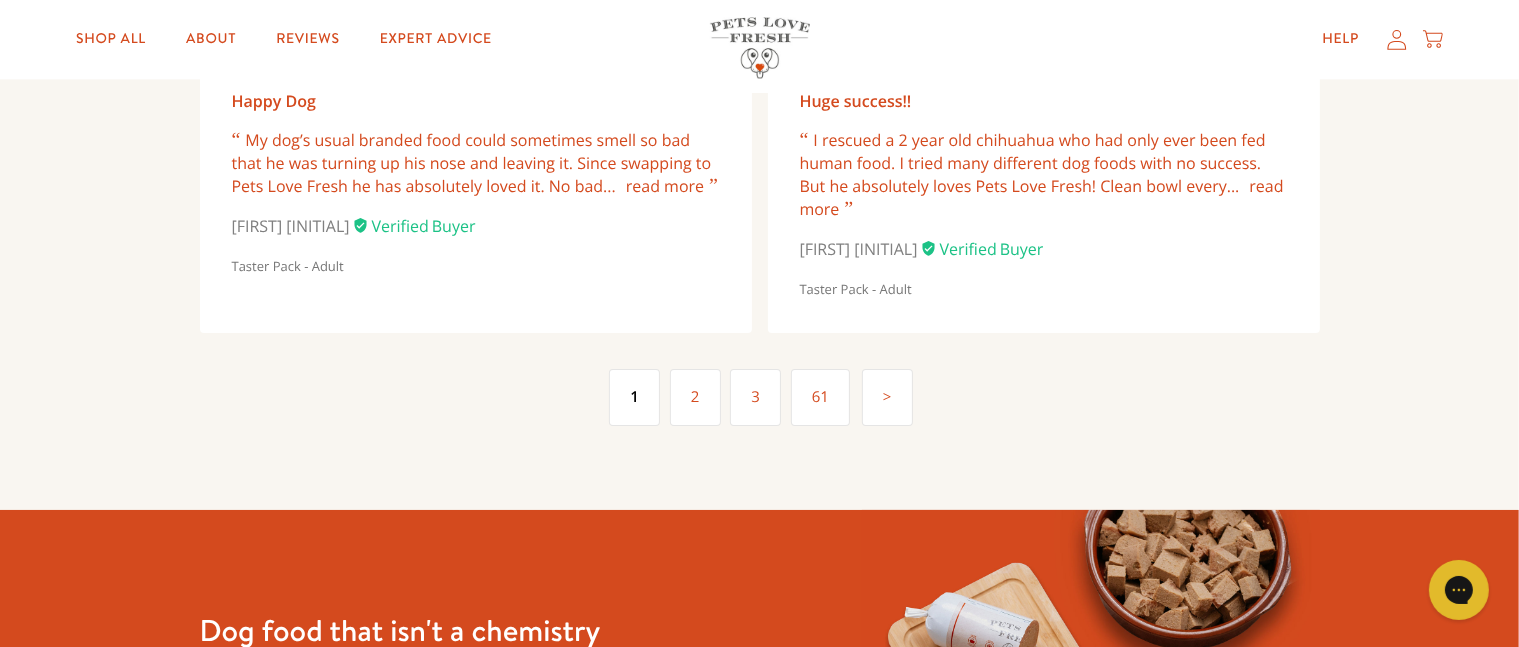 click on "Reviews
Don't just take our word for it, see what our dogs think of us. See what other people have said.
1982  [DATE]   Our very fussy eater couldn’t get enough of this food. Better still she still looks forward to dinner time. Will be ordering more.
Thank you [FIRST] [COUNTRY] Taster Pack - Adult  [DATE]   My dog loves this, bowl was licked clean 🐶 [FIRST] [COUNTRY] Taster Pack - Adult  [DATE]   Taster pack Ordering and delivery quick and easy, and great to have a taster pack option. My dog was enthusiastic at first but has now gone off it and won’t touch it which is a shame because... read more Ordering and delivery quick and easy, and great to have a taster pack option. My dog was enthusiastic at first but has now gone off it and won’t touch it which is a shame because it looks and smells really good. Sorry won’t be ordering more. [FIRST] [INITIAL]  [COUNTRY] Taster Pack - Adult  [DATE]   [FIRST]   Food" at bounding box center (759, -2057) 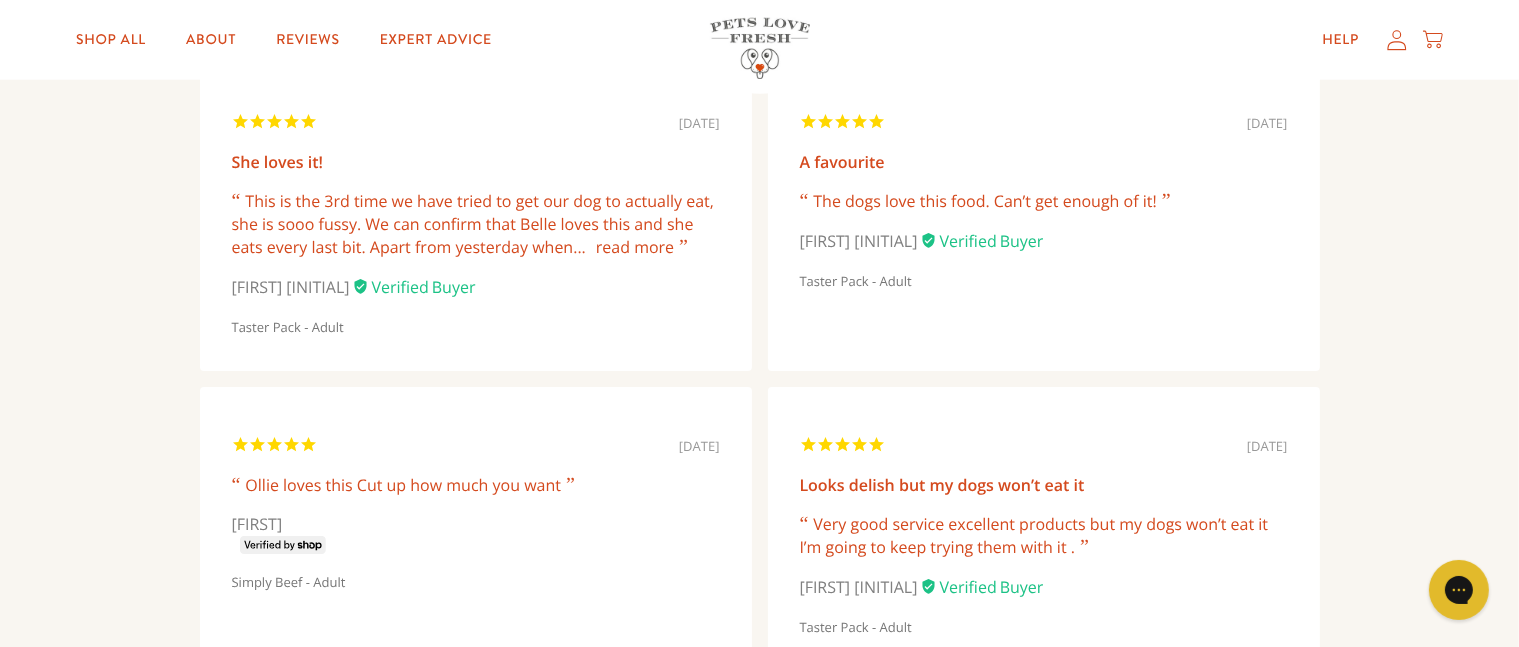 scroll, scrollTop: 2304, scrollLeft: 0, axis: vertical 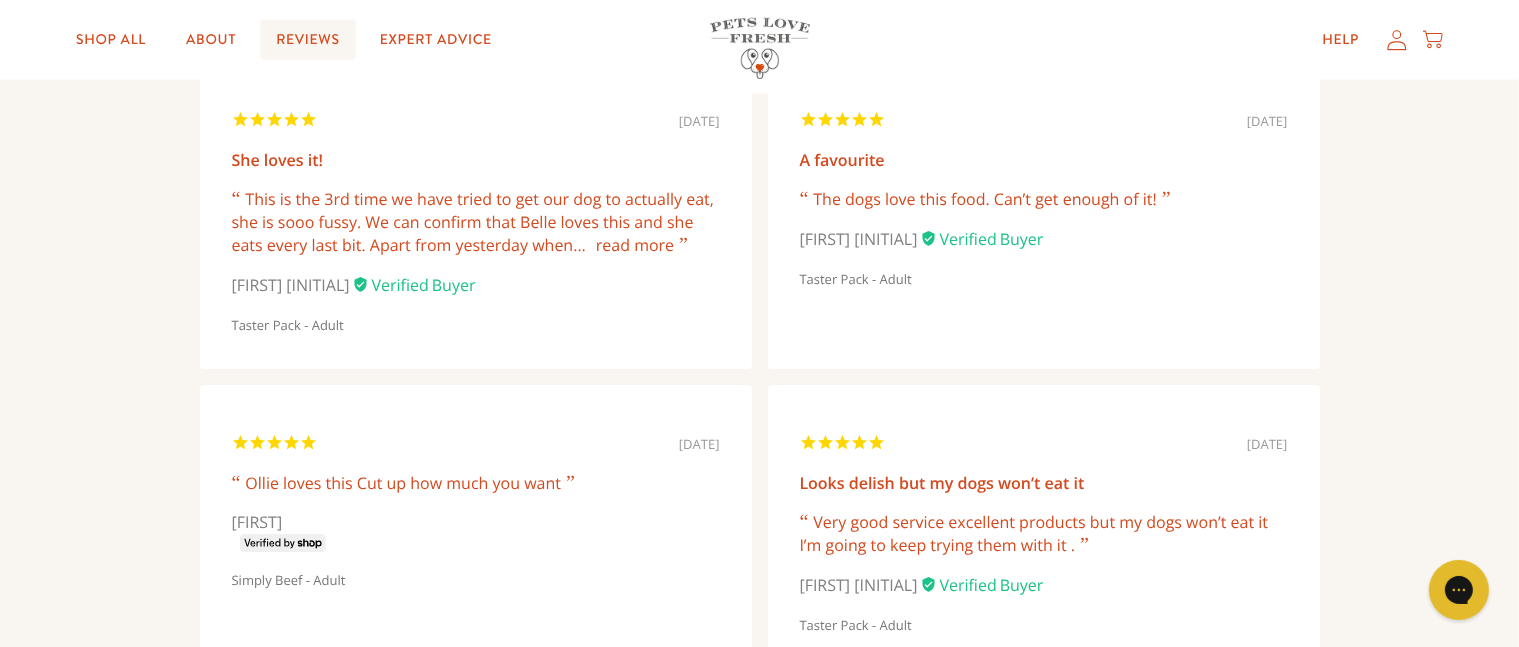 click on "Reviews" at bounding box center (307, 40) 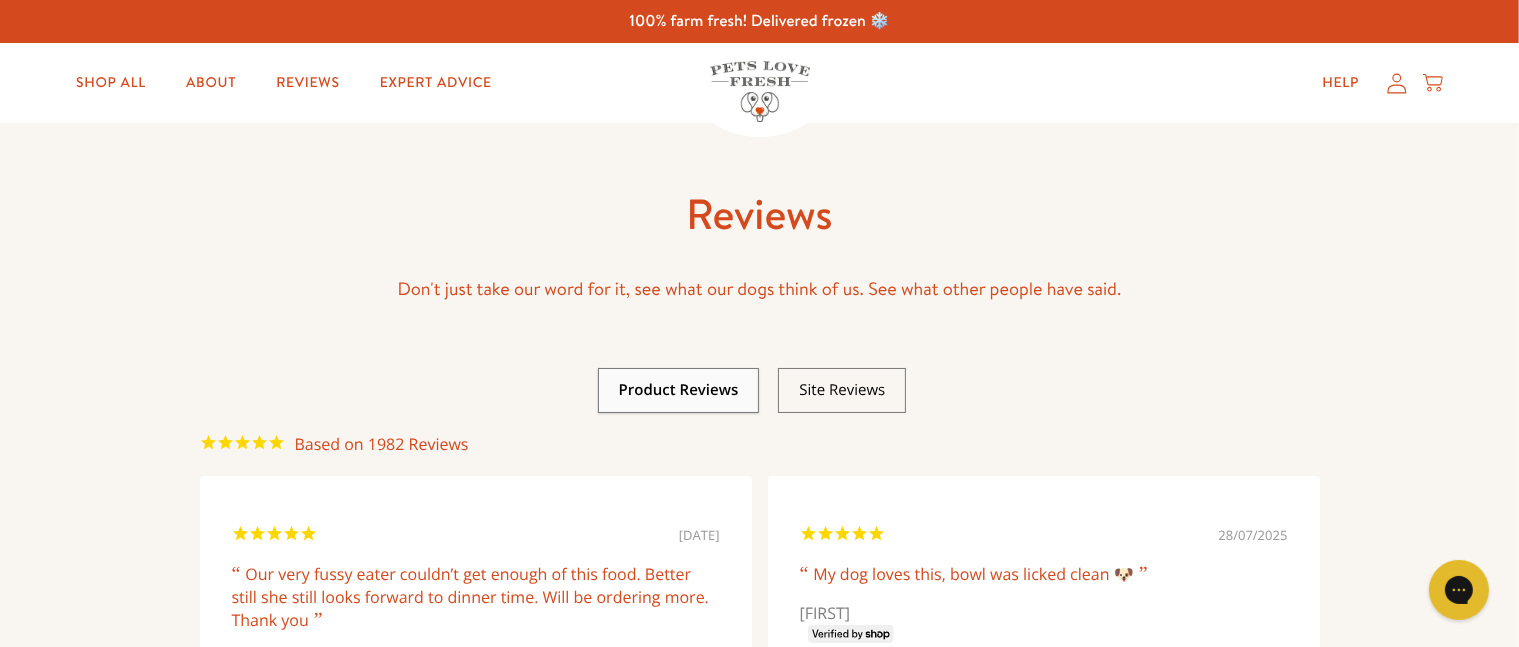 scroll, scrollTop: 0, scrollLeft: 0, axis: both 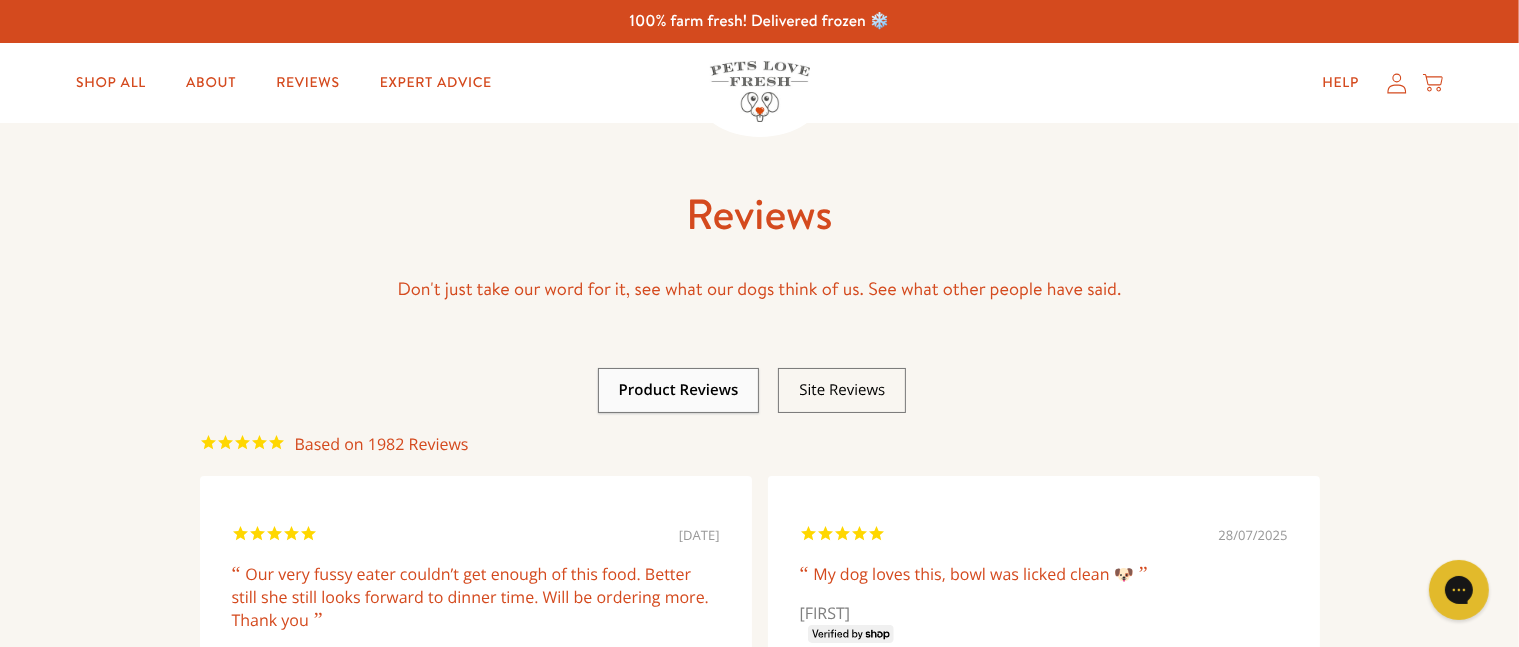 click at bounding box center [679, 390] 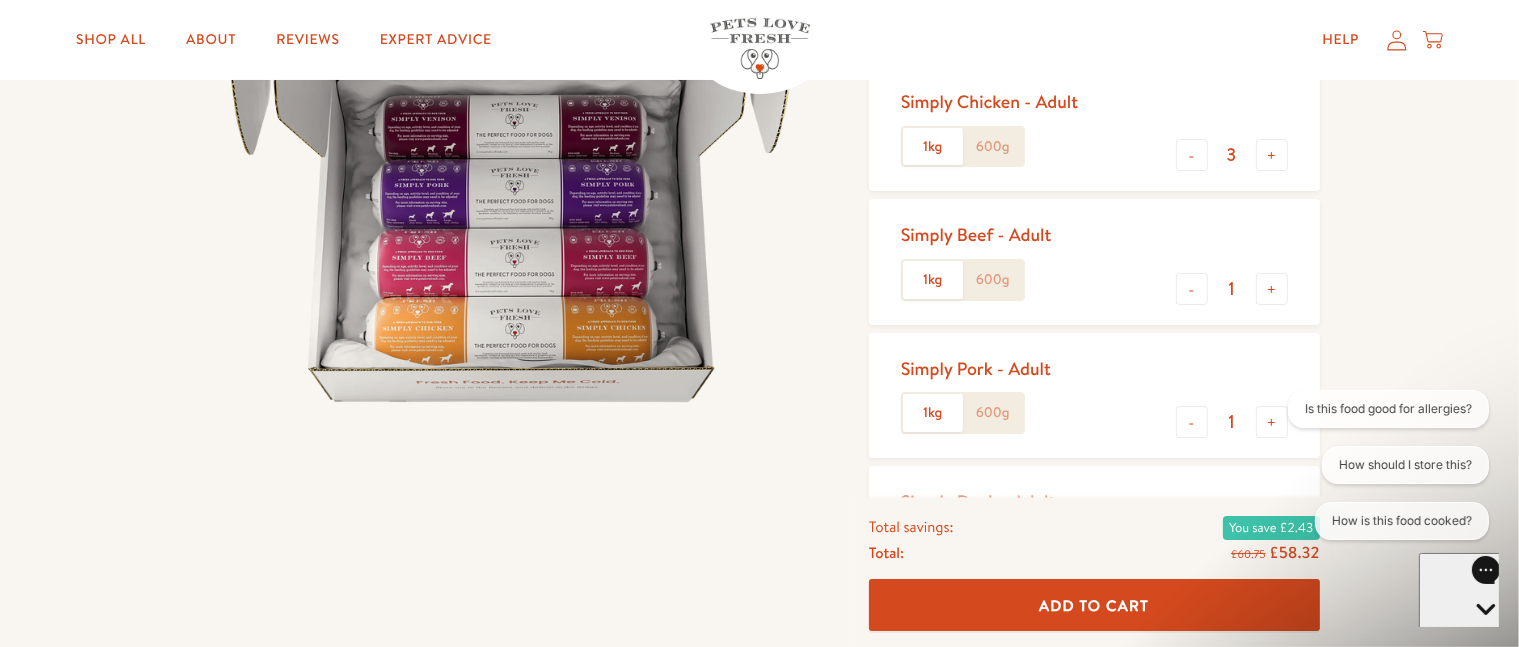 scroll, scrollTop: 317, scrollLeft: 0, axis: vertical 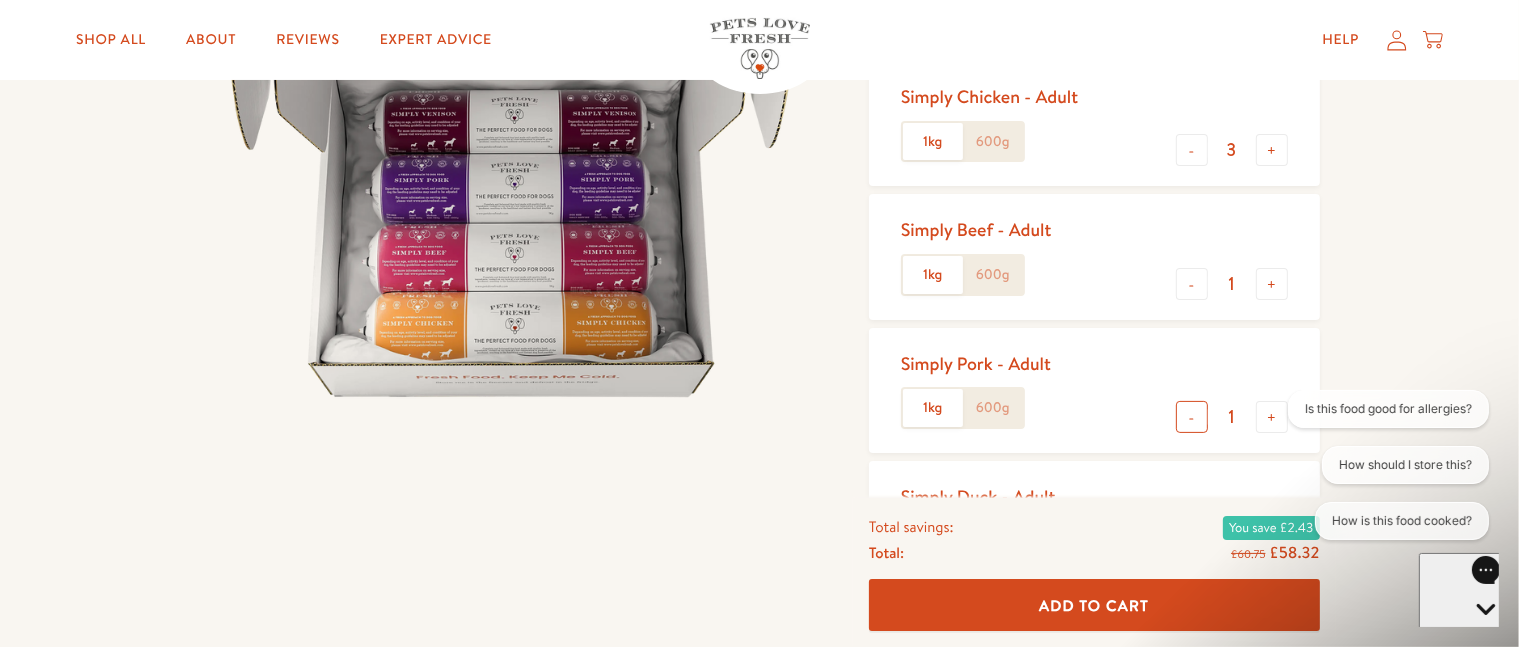 click on "-" at bounding box center [1192, 417] 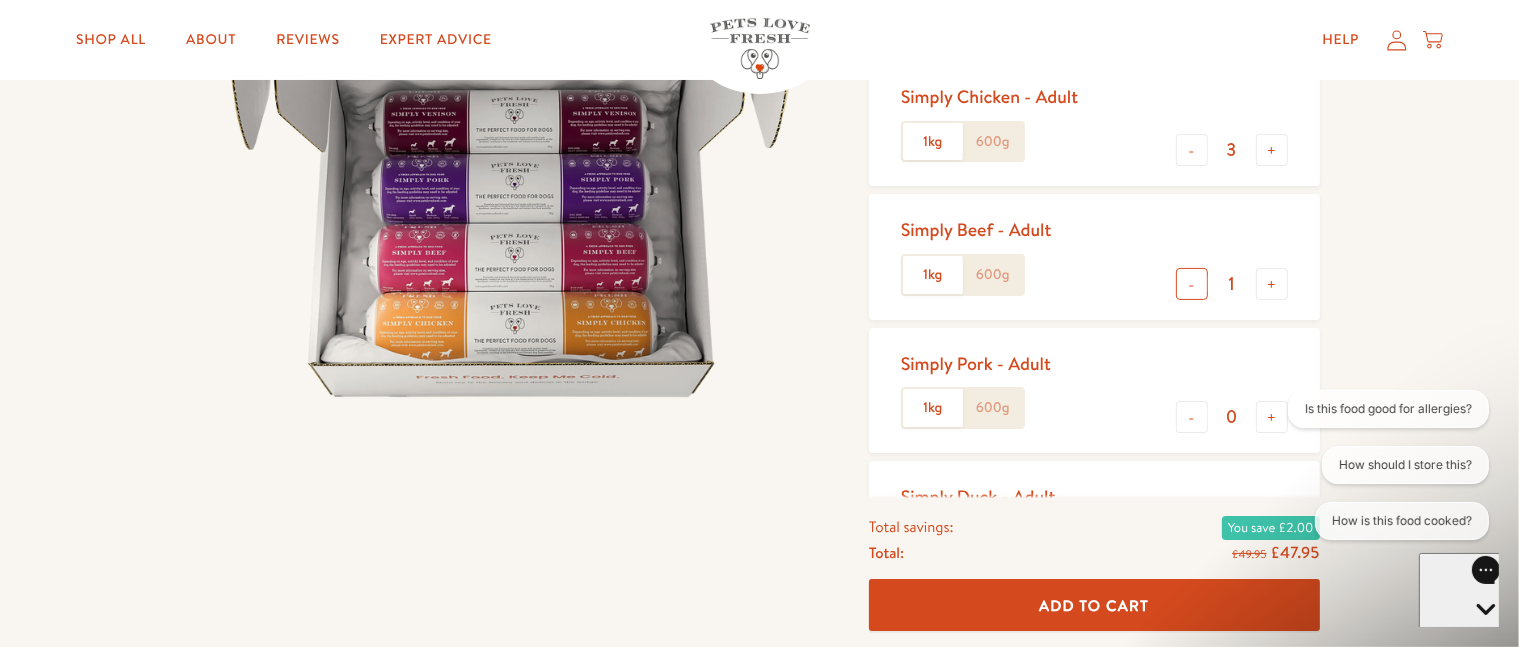click on "-" at bounding box center [1192, 284] 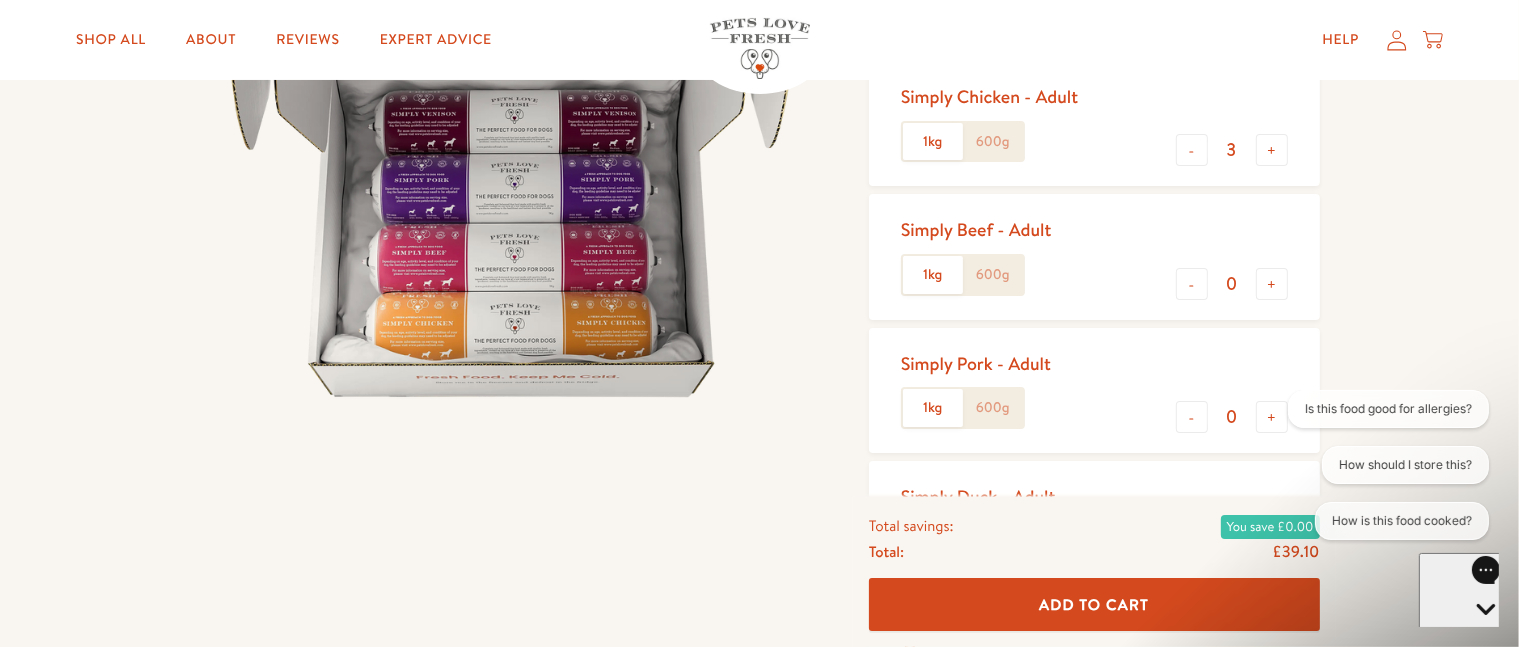 click on "Add To Cart" at bounding box center (1094, 604) 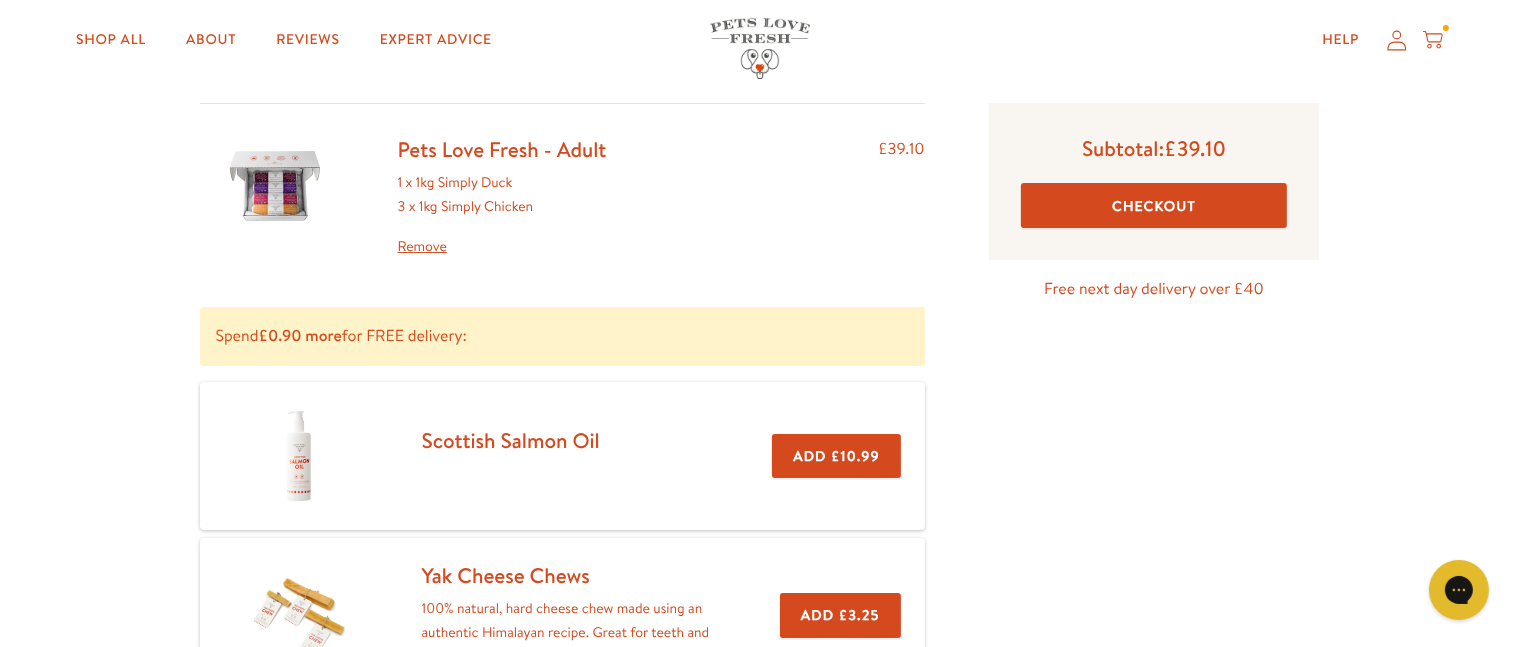 scroll, scrollTop: 145, scrollLeft: 0, axis: vertical 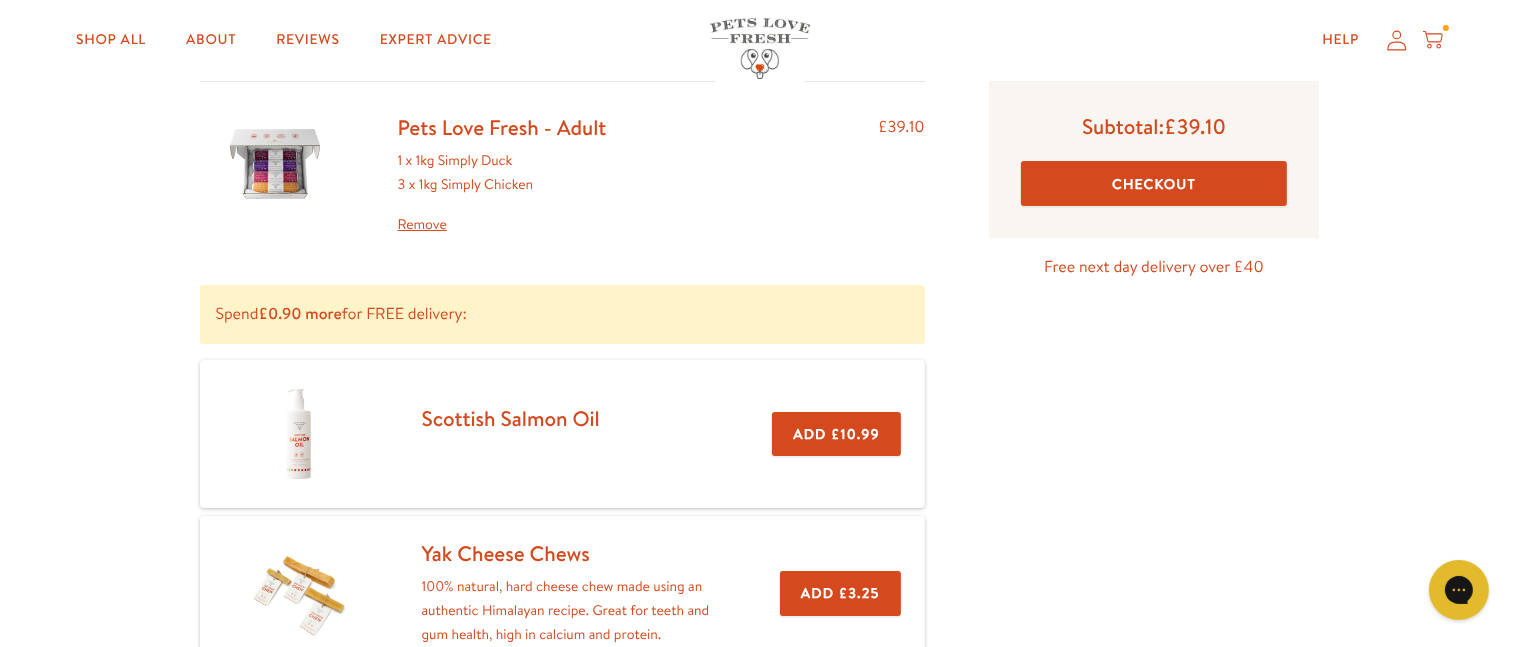 click on "Checkout" at bounding box center (1154, 183) 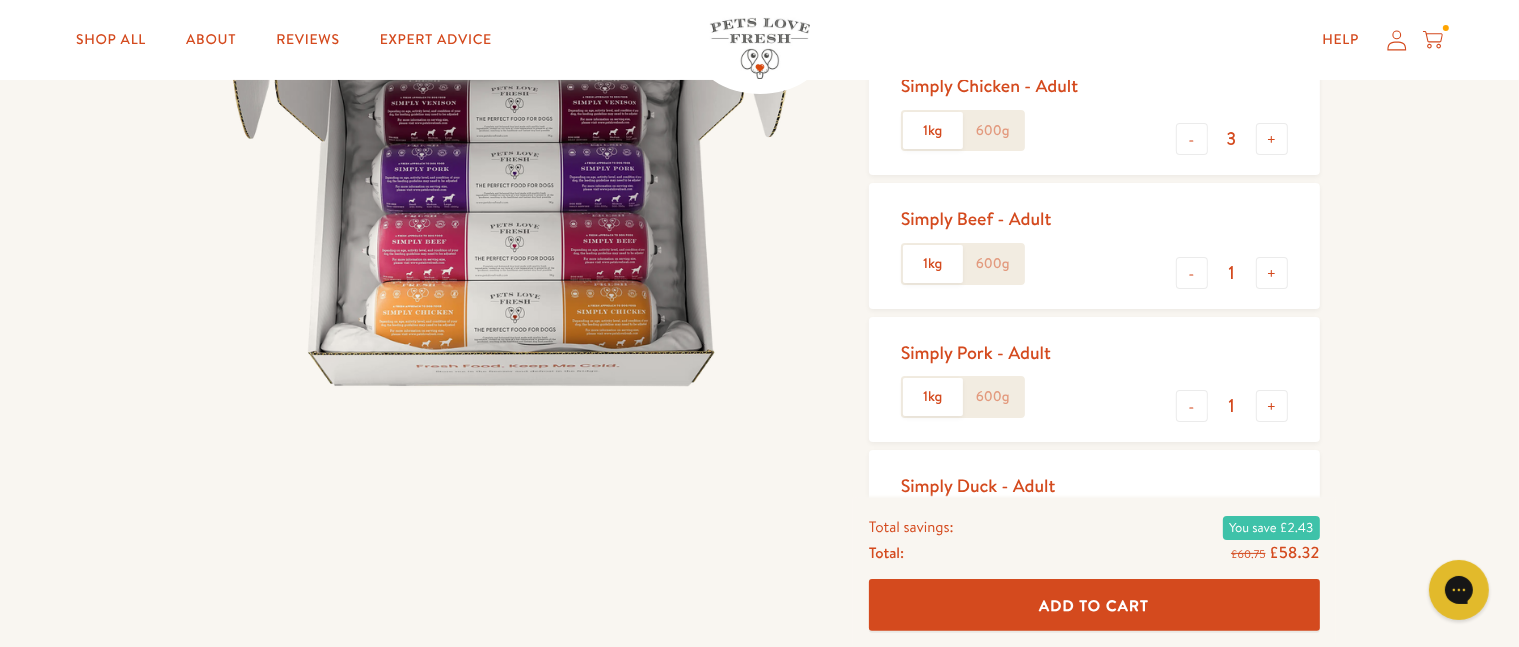 scroll, scrollTop: 330, scrollLeft: 0, axis: vertical 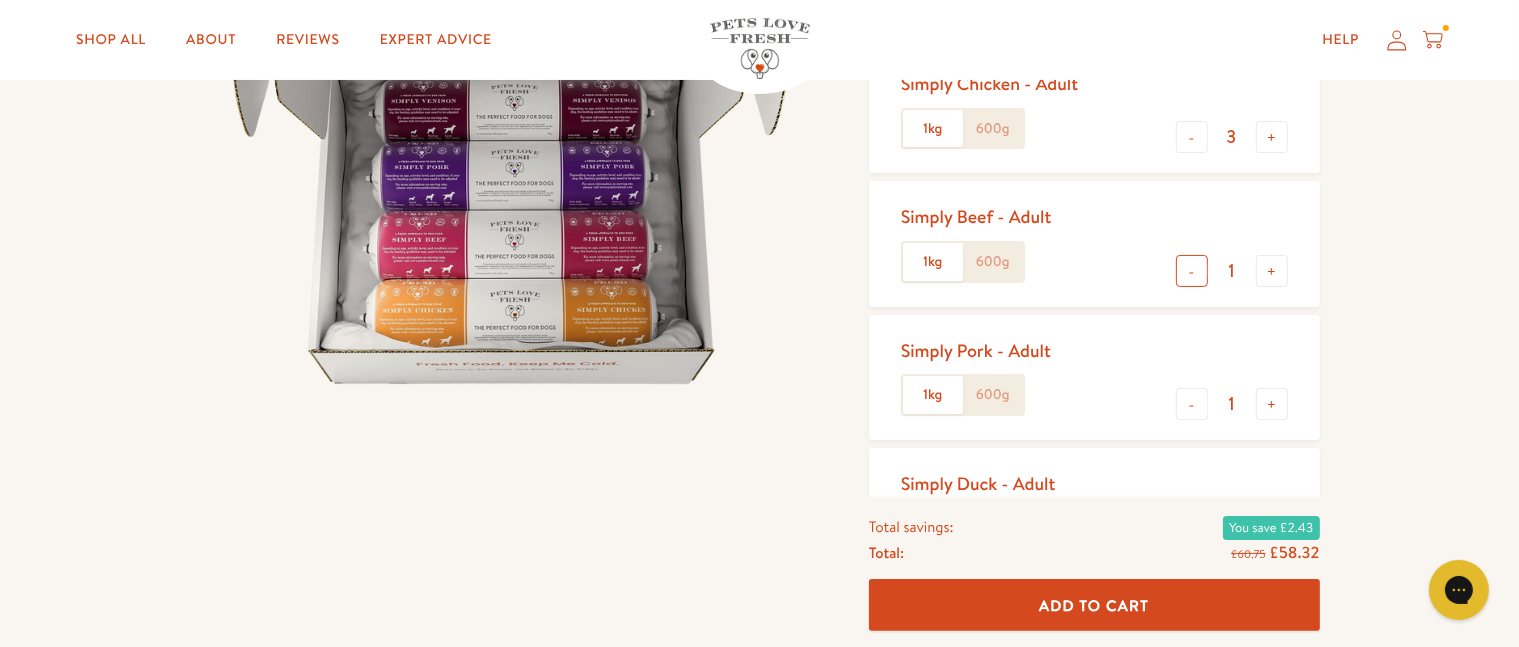 click on "-" at bounding box center (1192, 271) 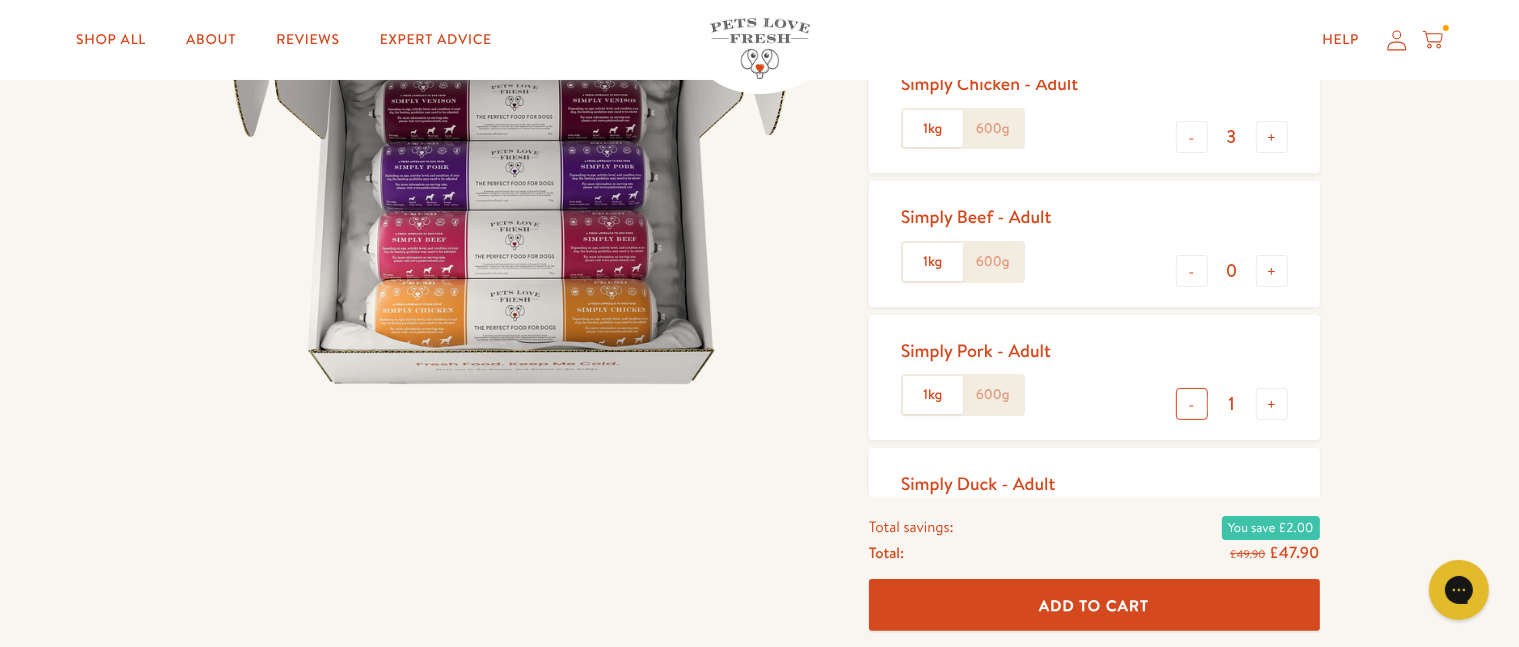 click on "-" at bounding box center [1192, 404] 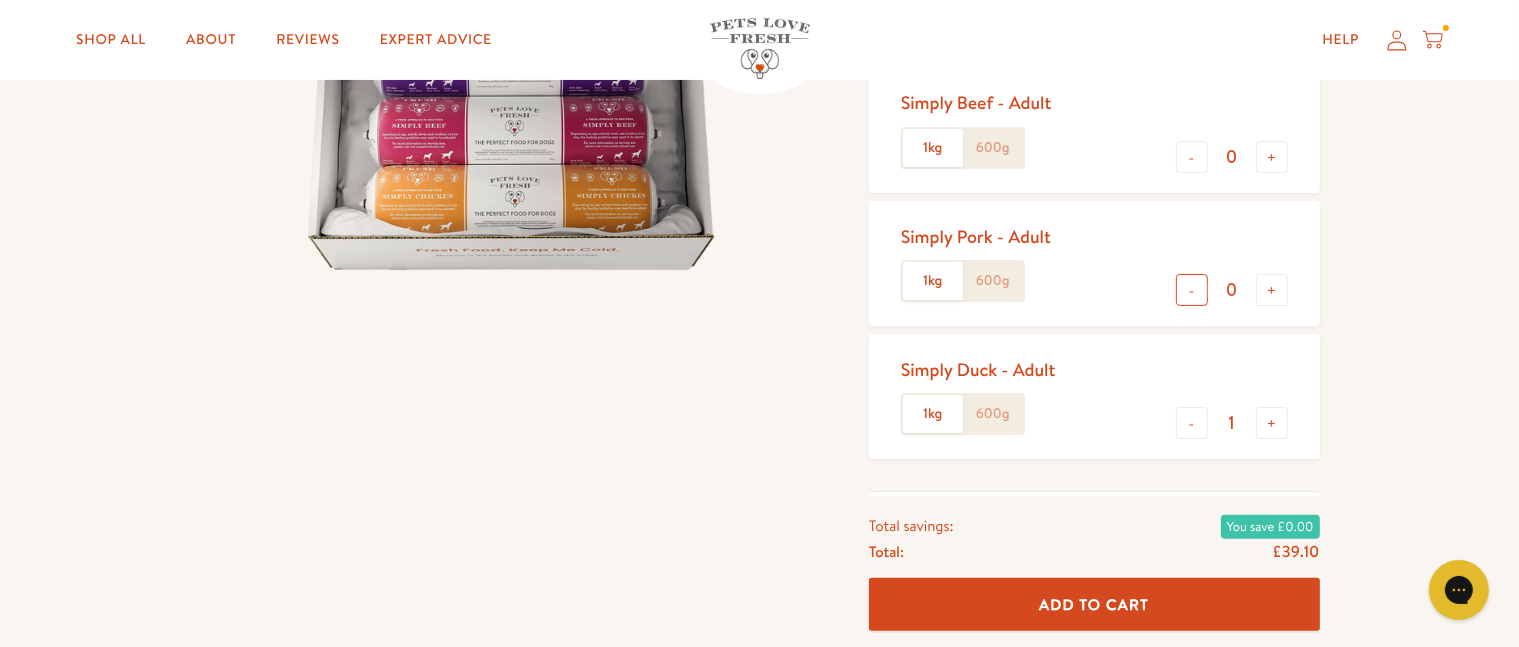 scroll, scrollTop: 452, scrollLeft: 0, axis: vertical 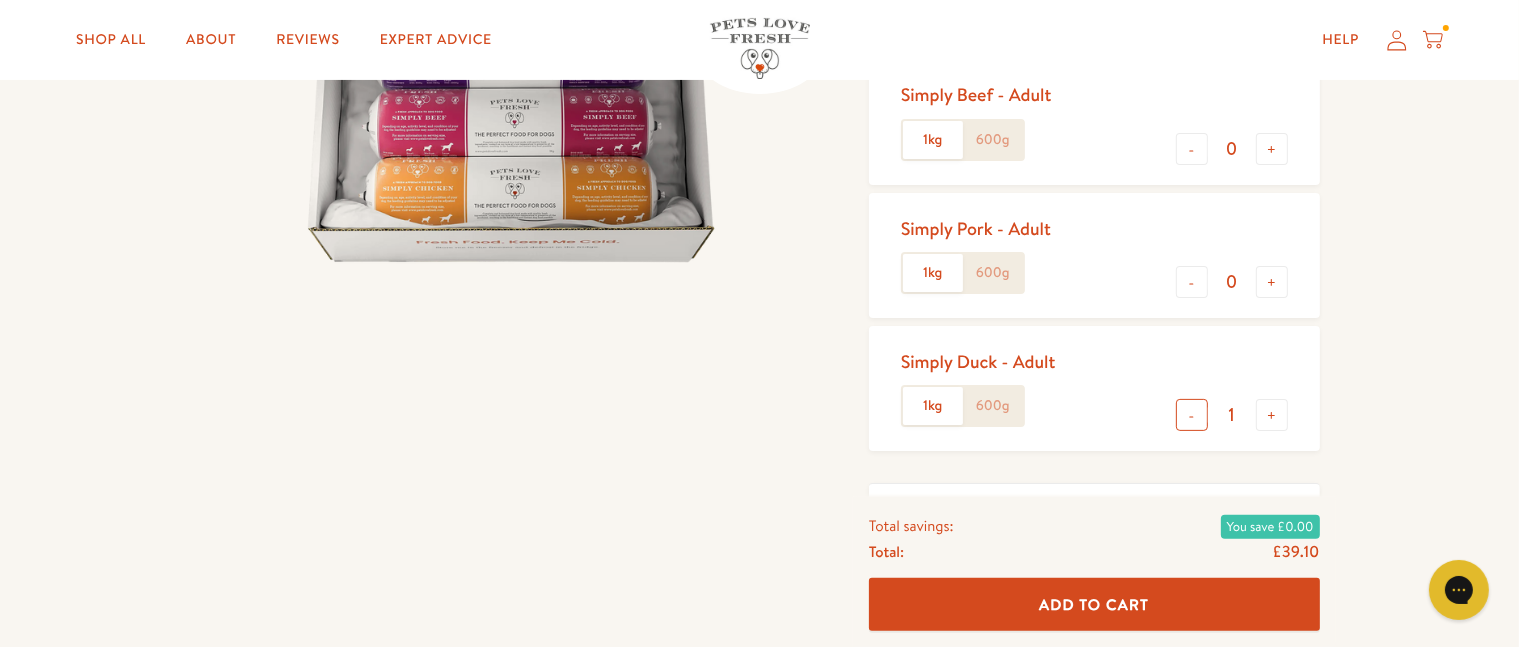 click on "-" at bounding box center [1192, 415] 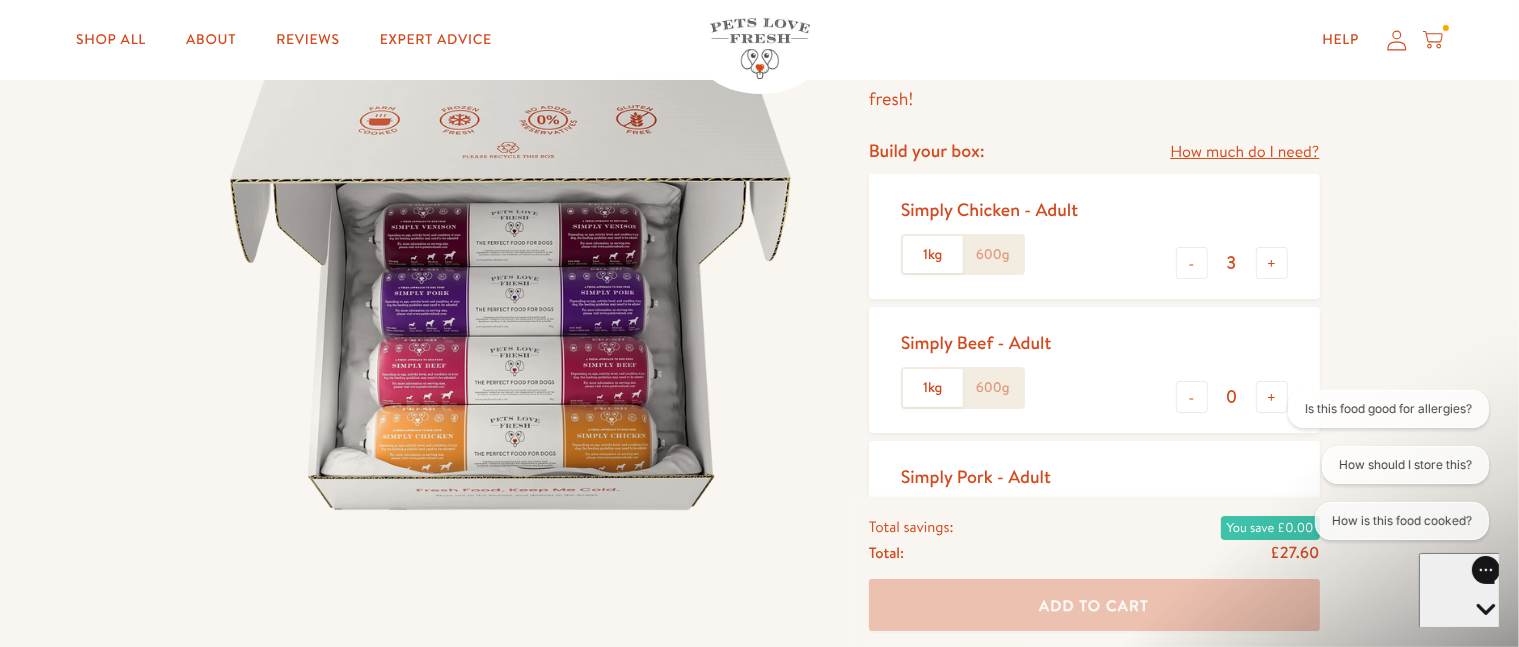 scroll, scrollTop: 203, scrollLeft: 0, axis: vertical 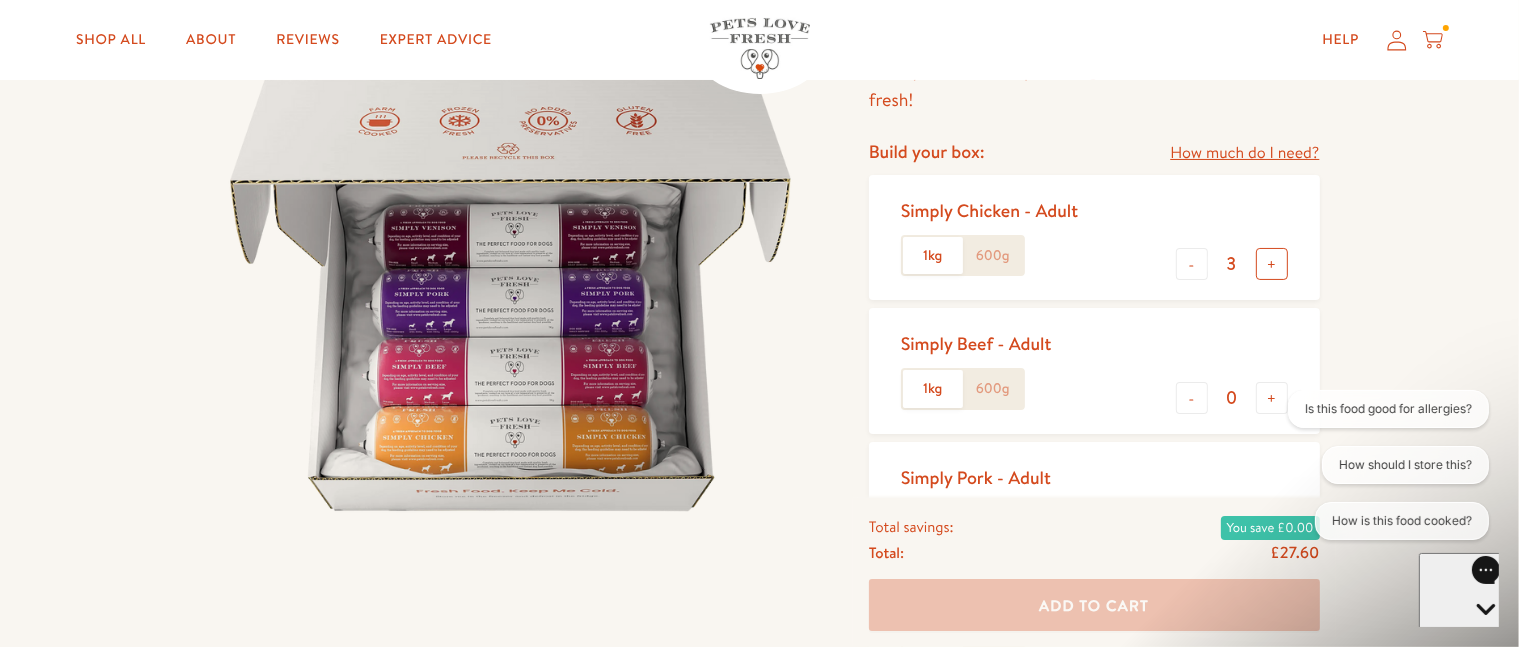 click on "+" at bounding box center (1272, 264) 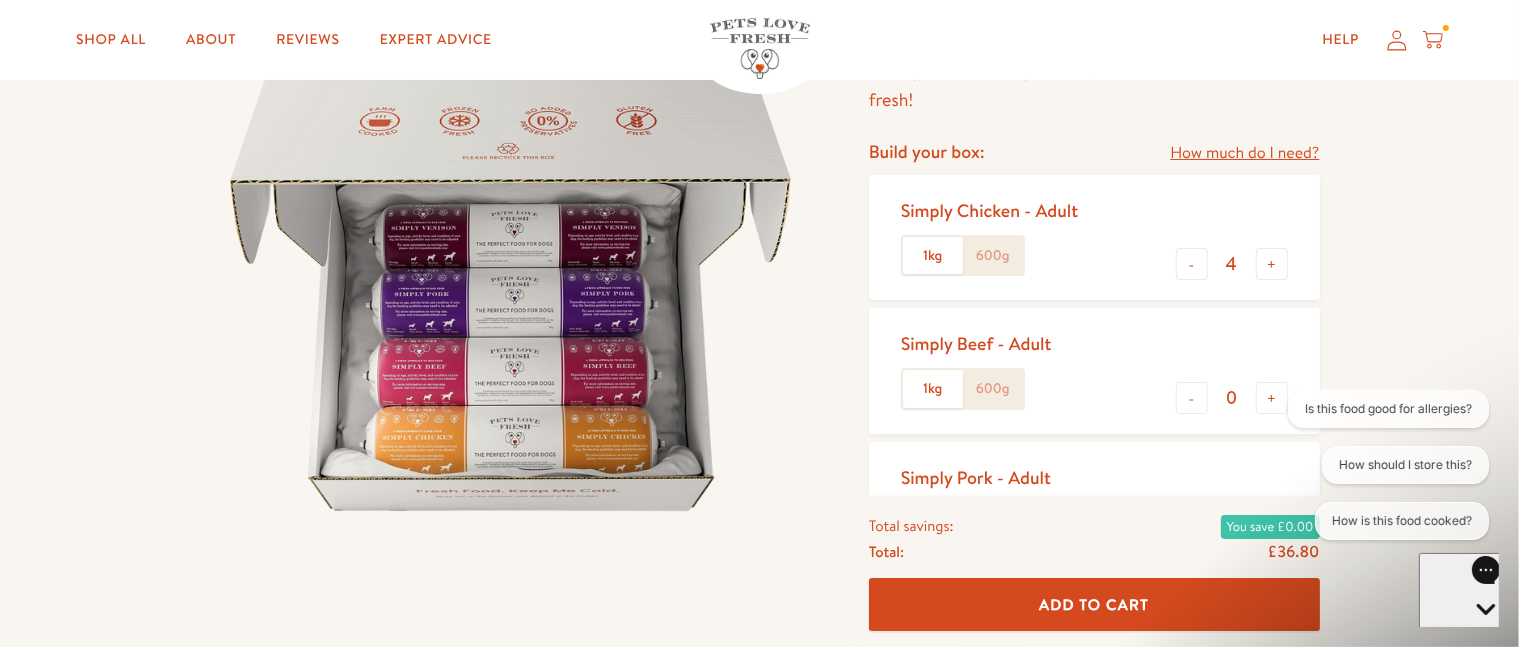click on "Add To Cart" at bounding box center [1094, 605] 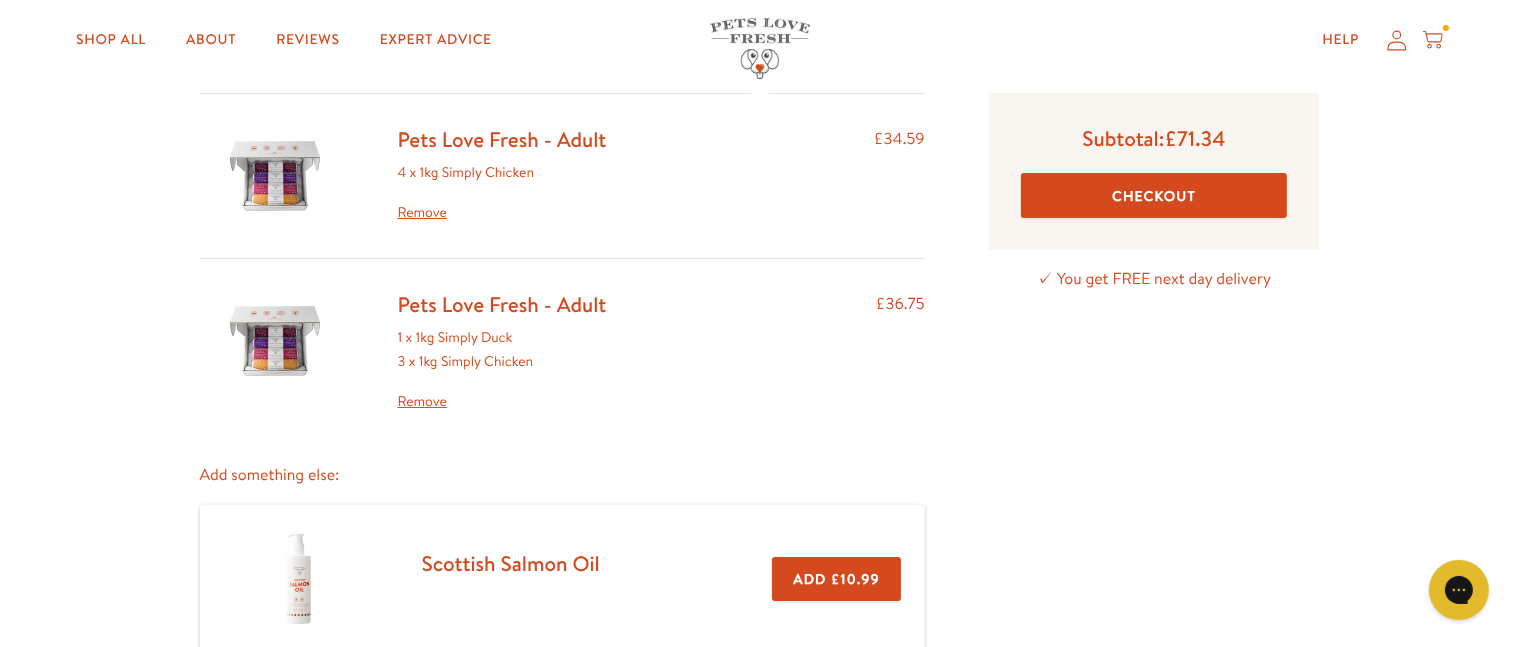 scroll, scrollTop: 134, scrollLeft: 0, axis: vertical 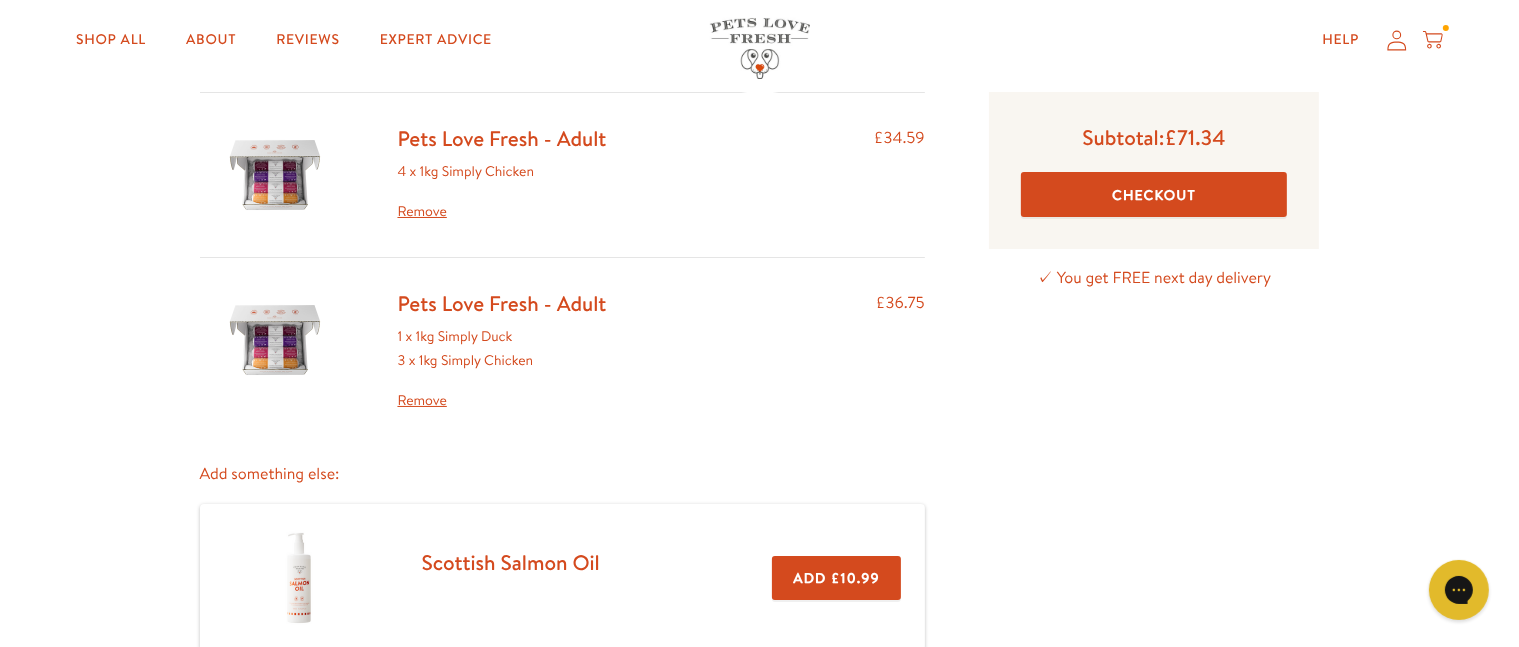 click on "Remove" at bounding box center (502, 401) 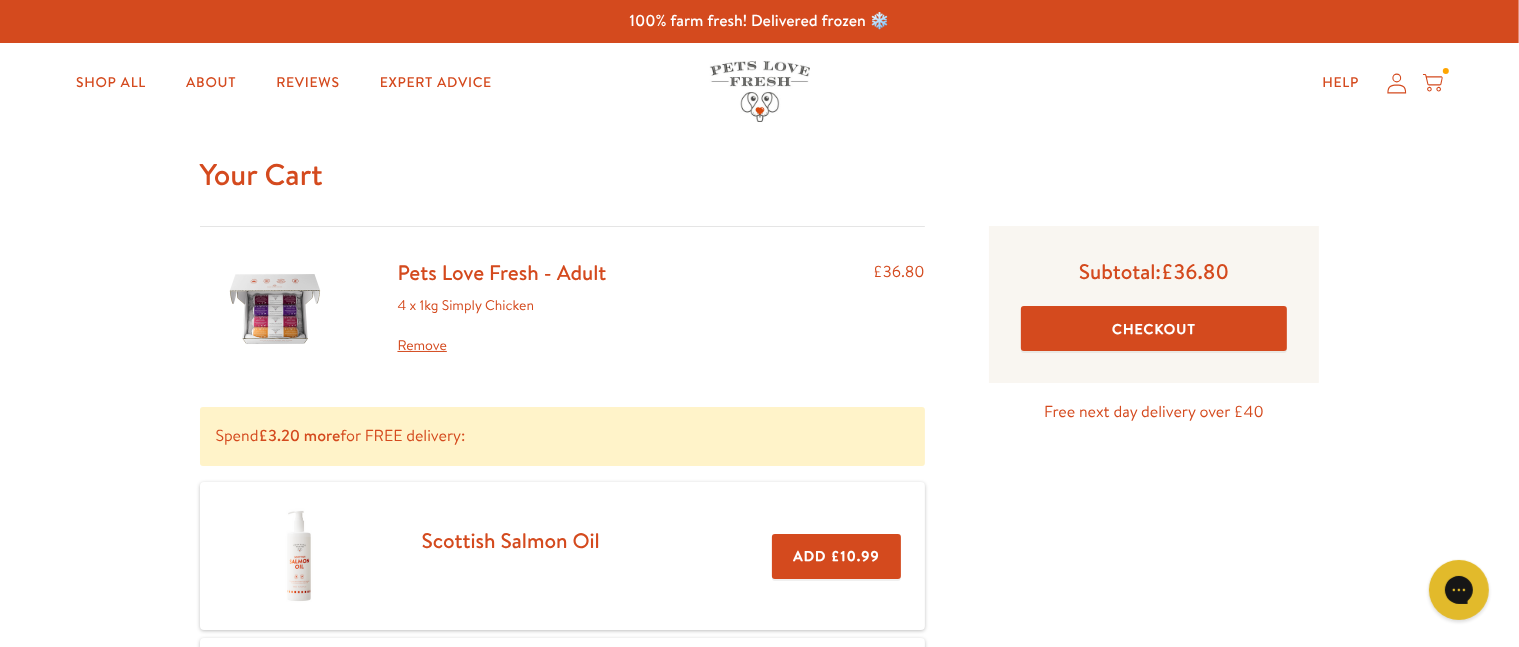 scroll, scrollTop: 0, scrollLeft: 0, axis: both 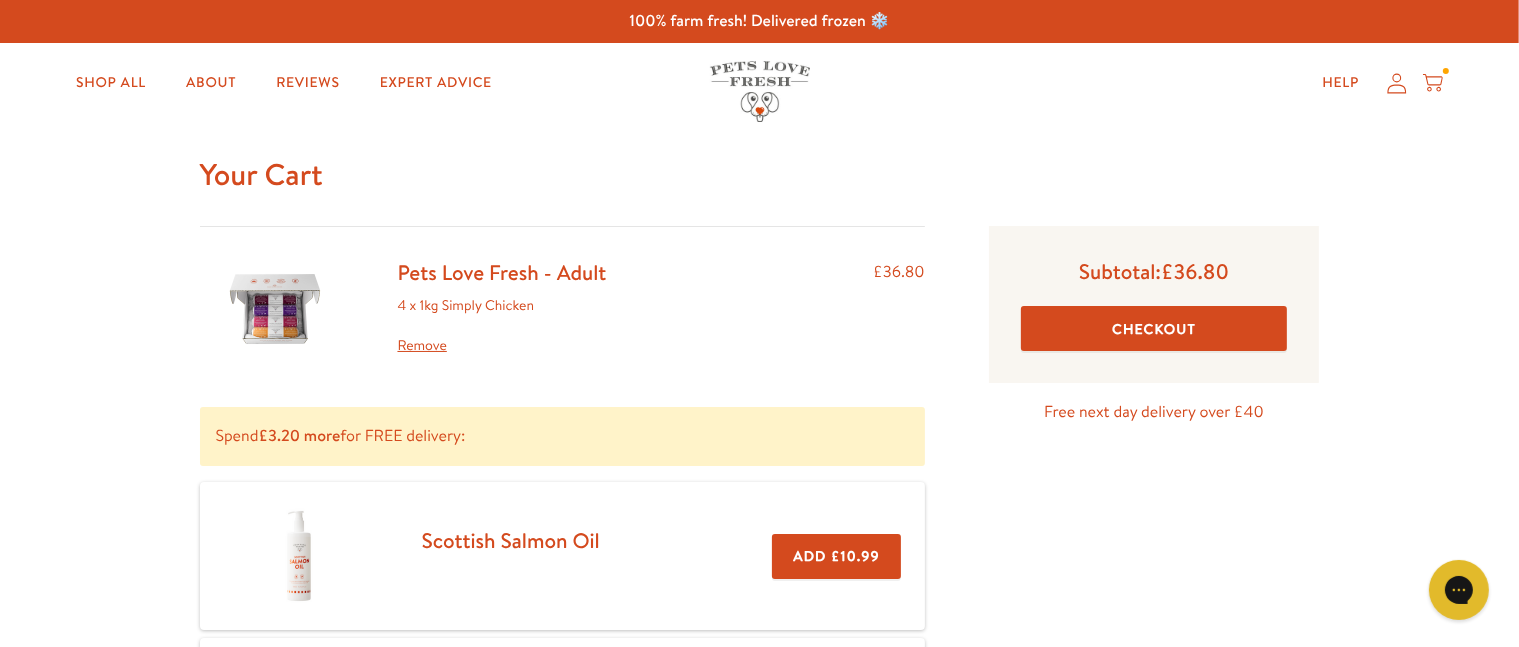 click on "Checkout" at bounding box center [1154, 328] 